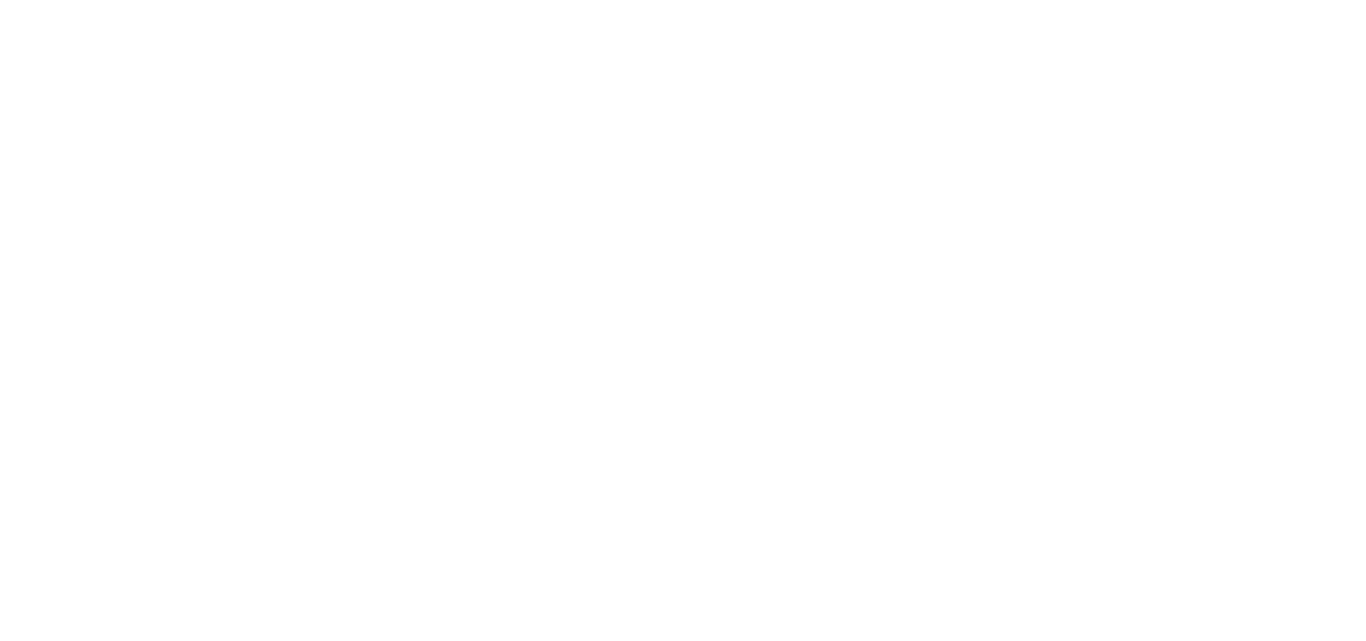 scroll, scrollTop: 0, scrollLeft: 0, axis: both 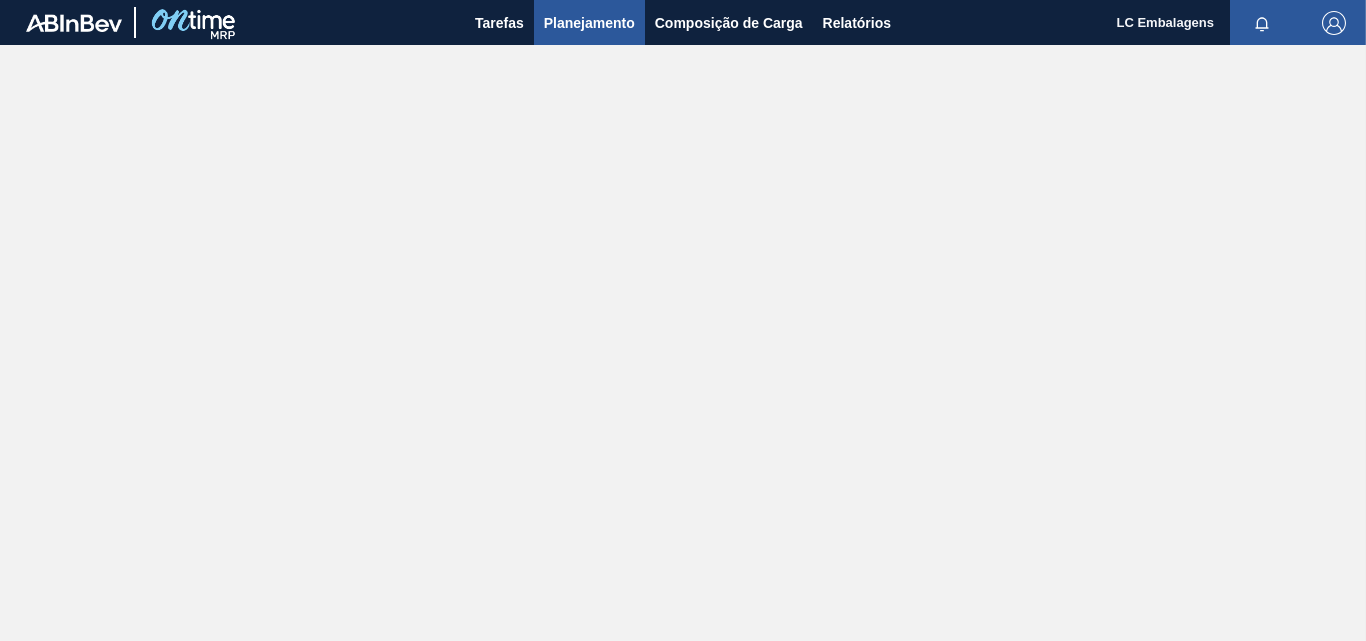 click on "Planejamento" at bounding box center (589, 23) 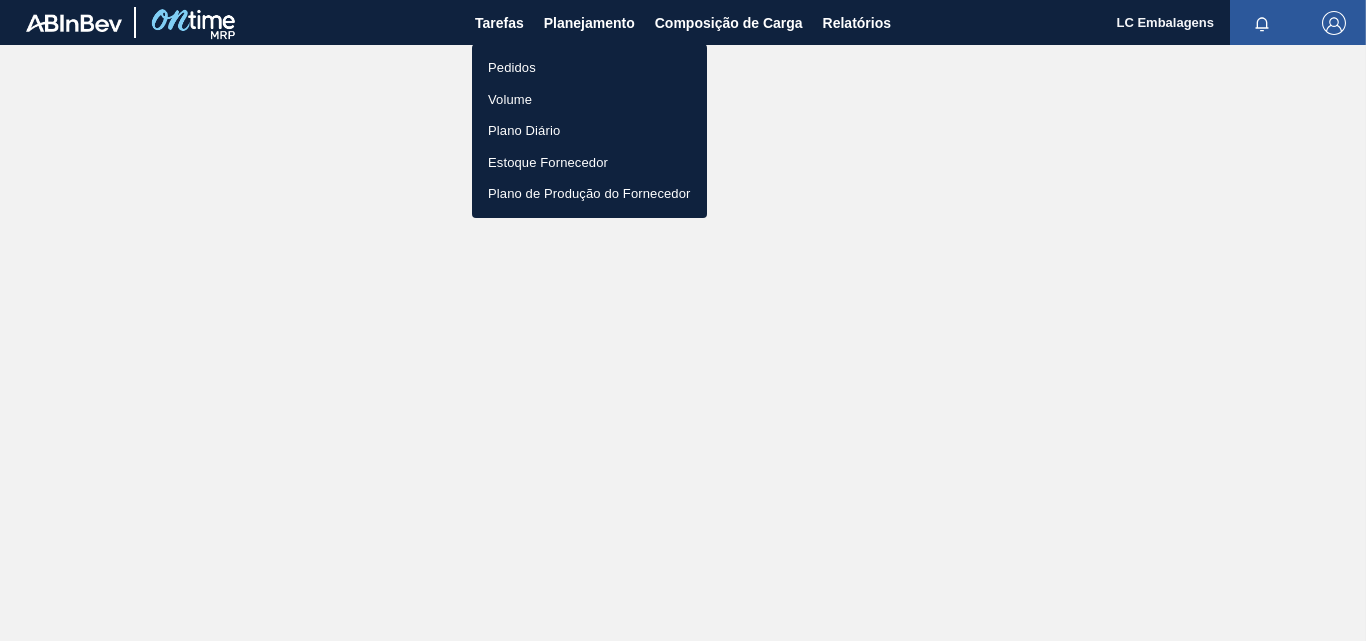 click at bounding box center (683, 320) 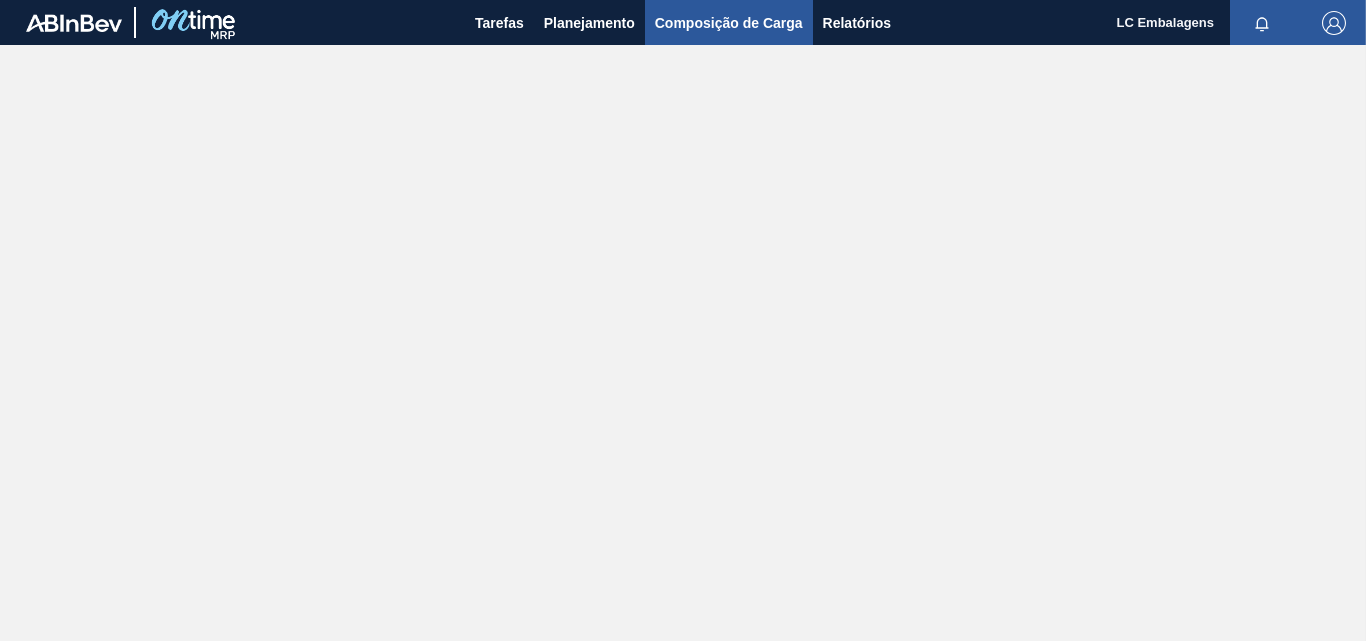 click on "Composição de Carga" at bounding box center [729, 23] 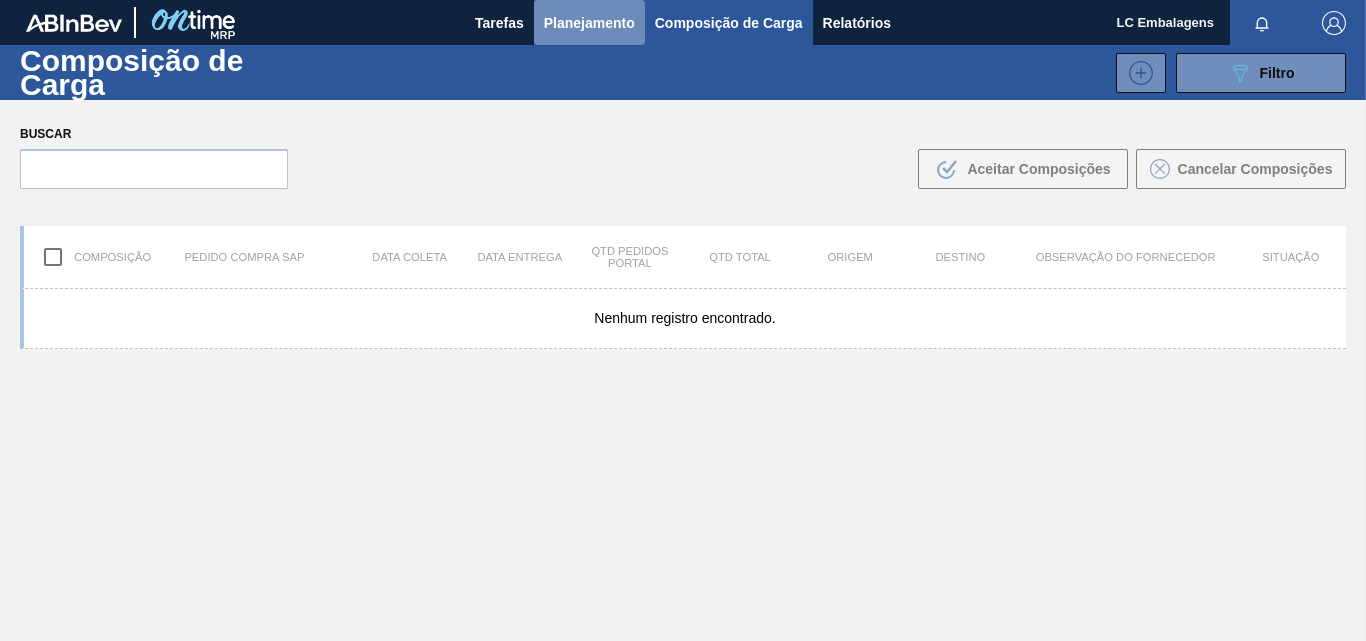 click on "Planejamento" at bounding box center [589, 23] 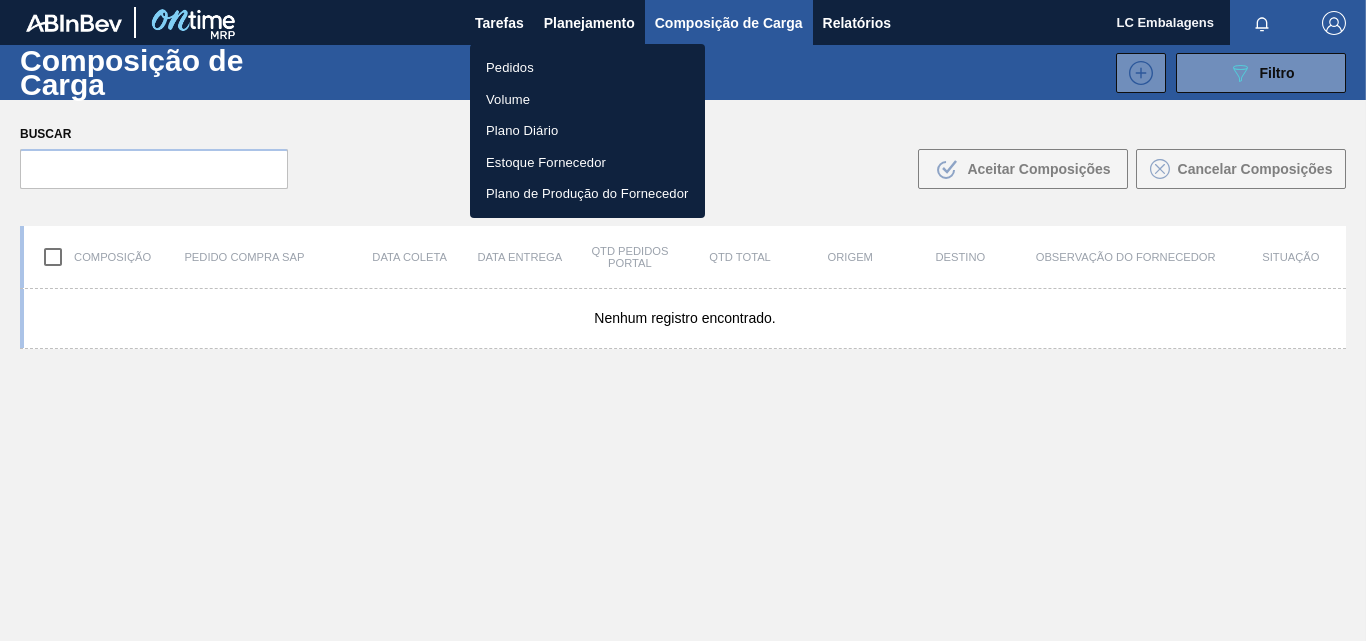 click on "Pedidos" at bounding box center (587, 68) 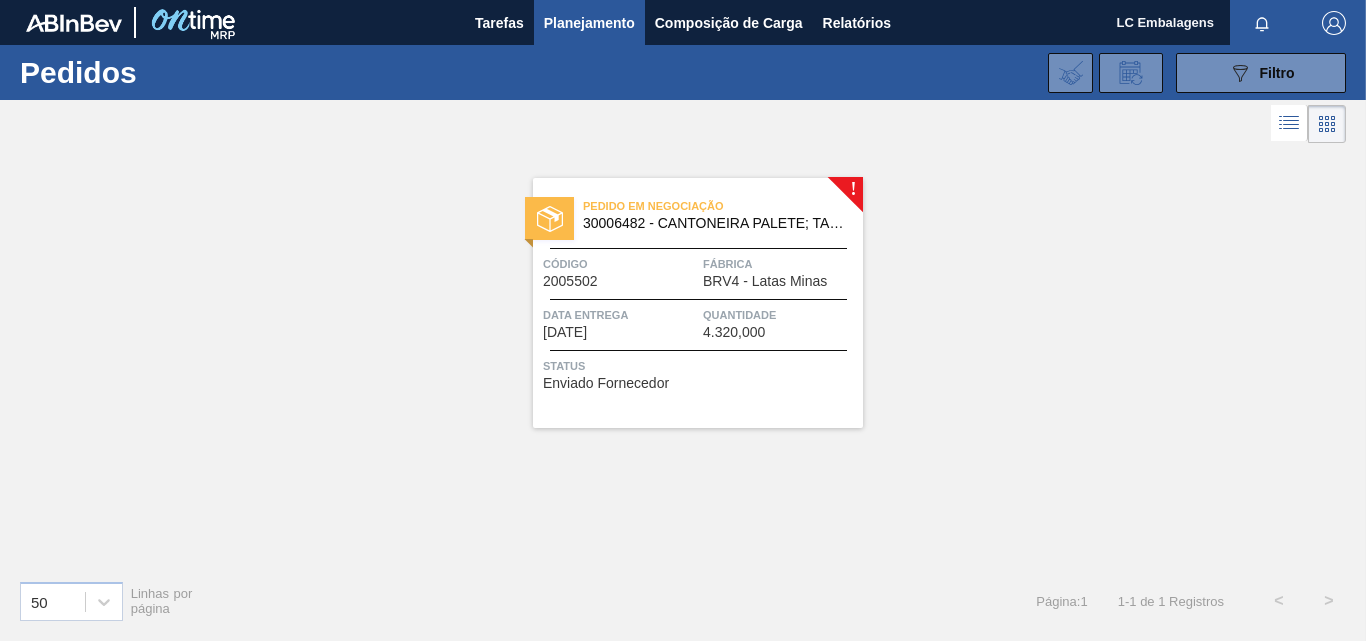 click on "Quantidade" at bounding box center (780, 315) 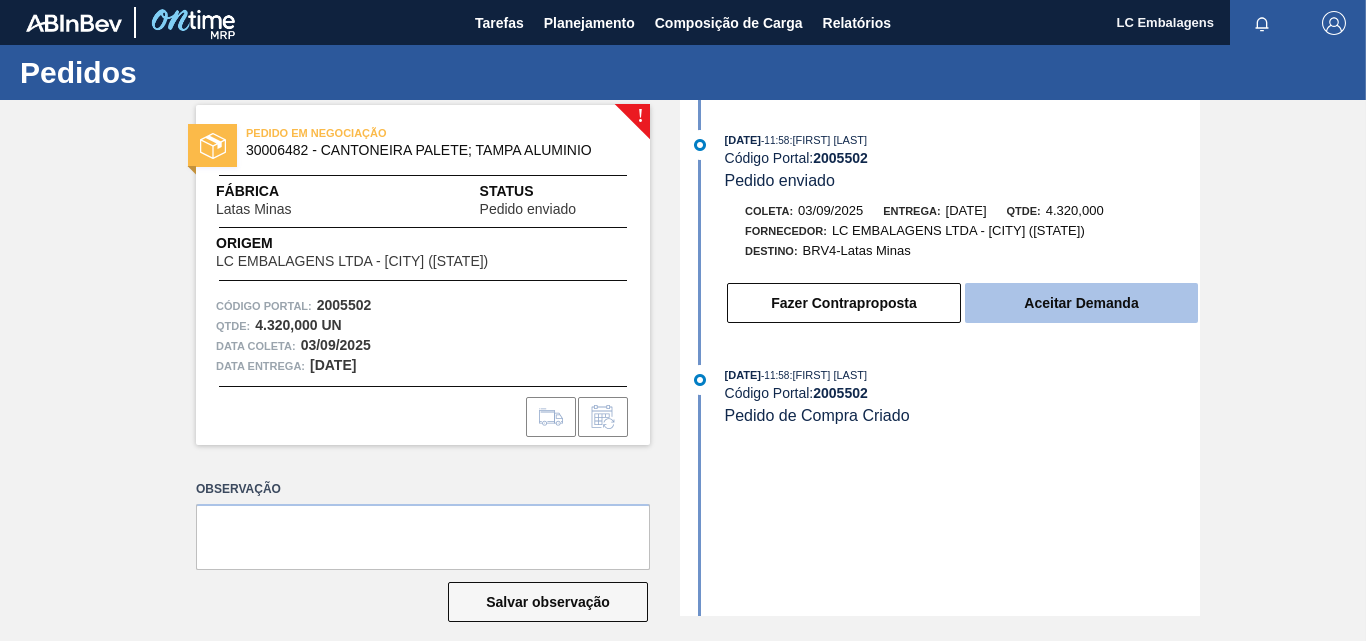 click on "Aceitar Demanda" at bounding box center (1081, 303) 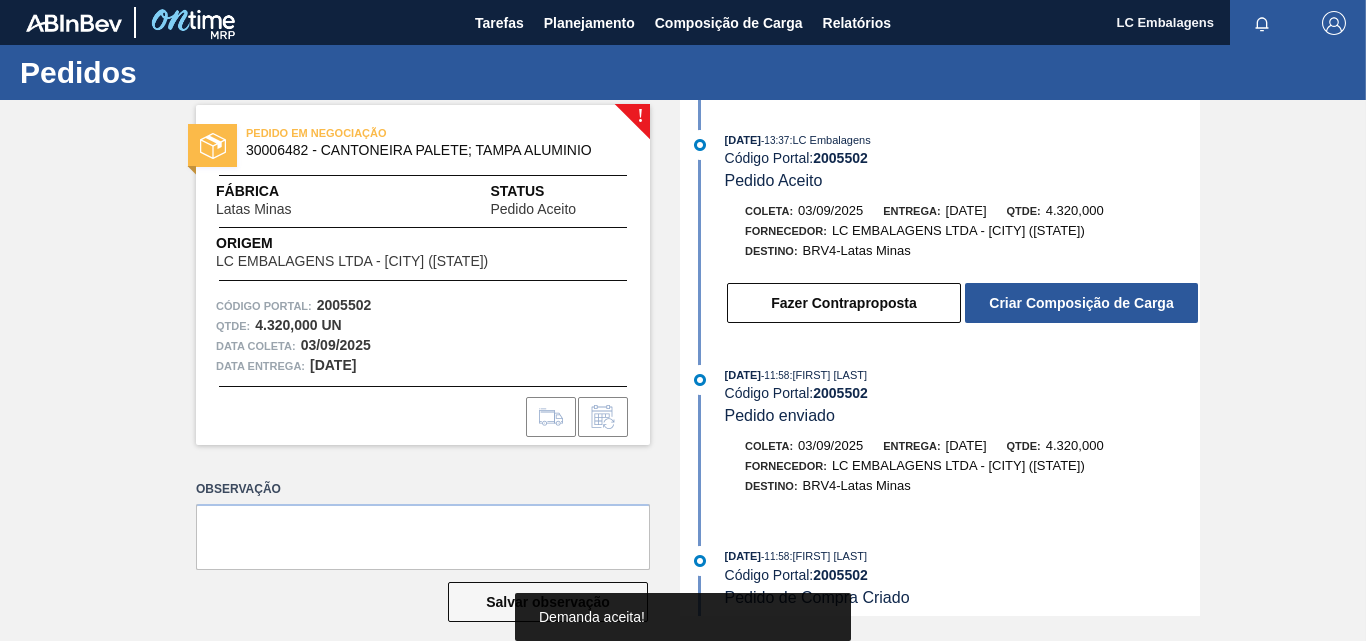 scroll, scrollTop: 12, scrollLeft: 0, axis: vertical 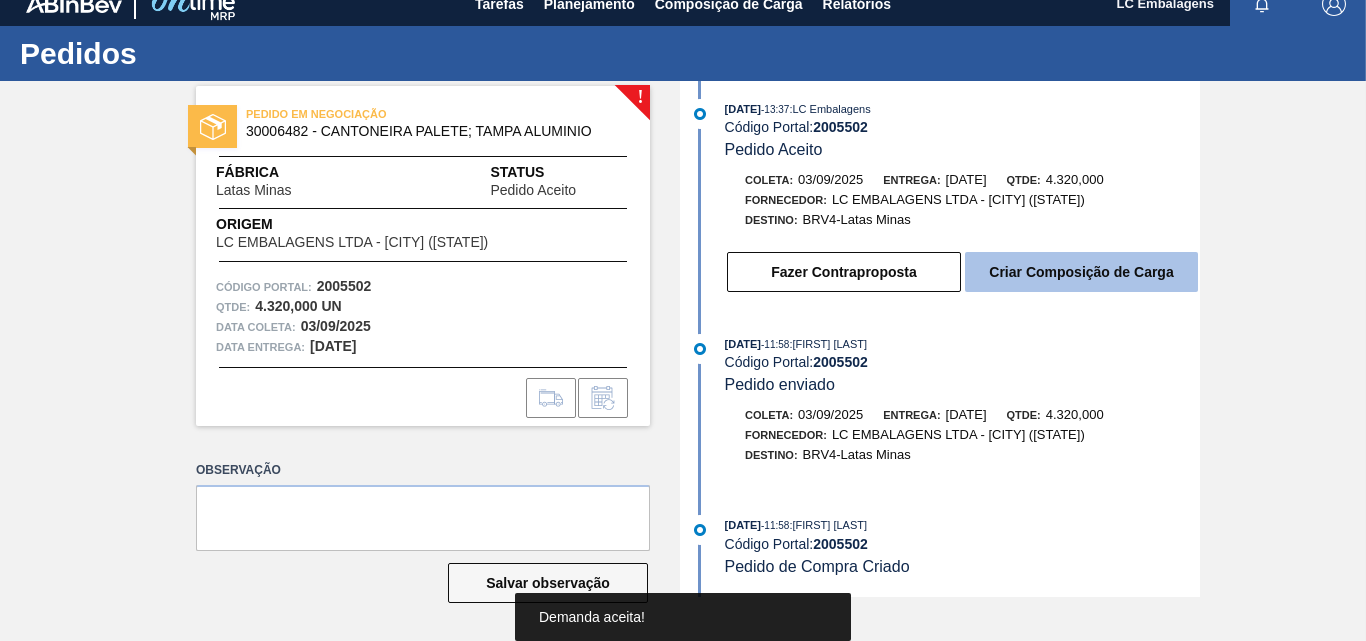 click on "Criar Composição de Carga" at bounding box center (1081, 272) 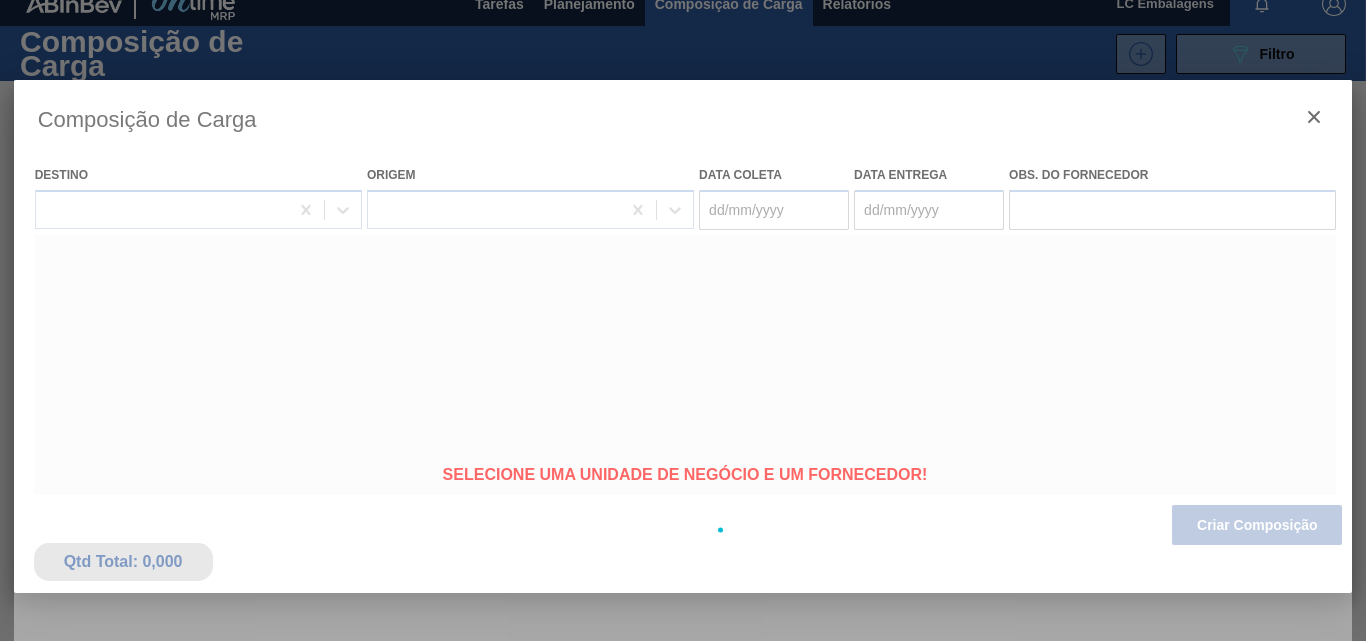 type on "03/09/2025" 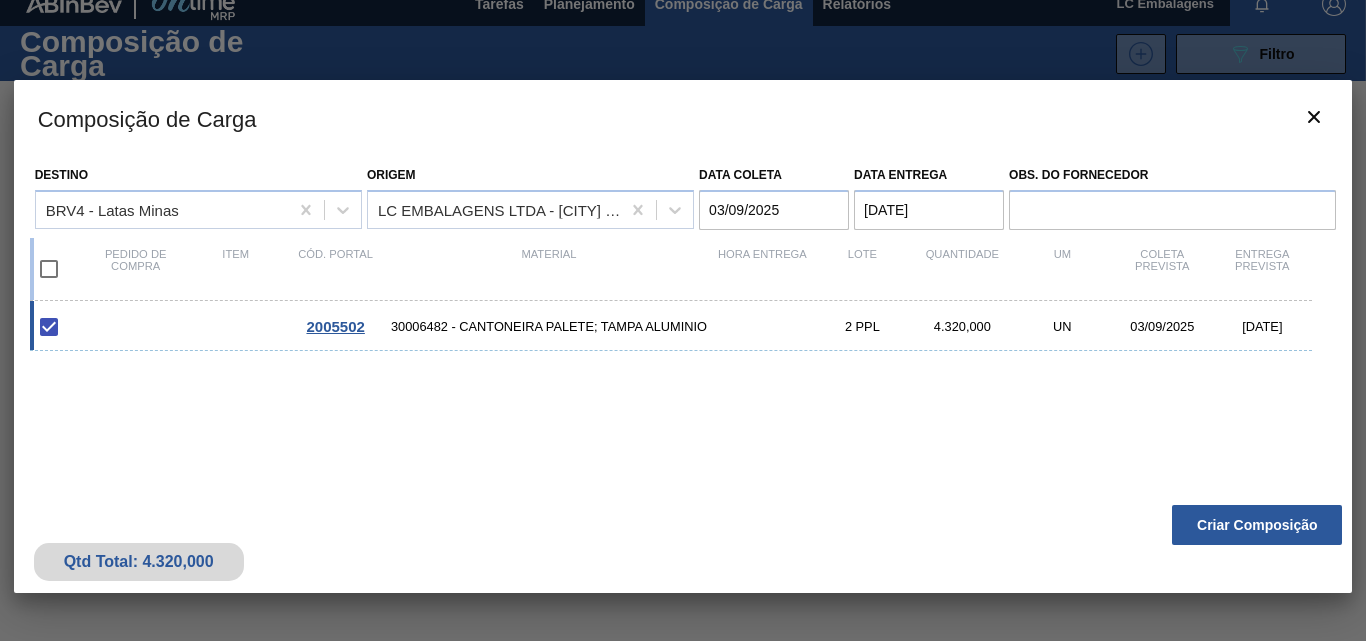 click on "Composição de Carga" at bounding box center (683, 118) 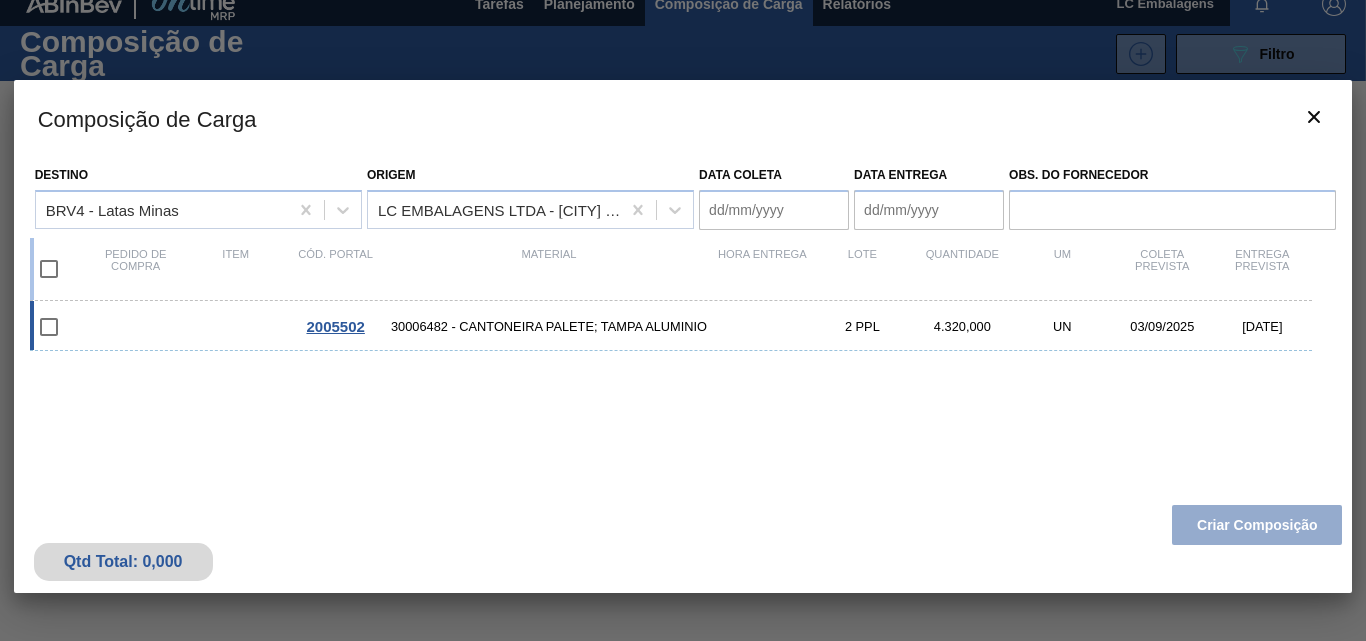 click on "2005502" at bounding box center [335, 326] 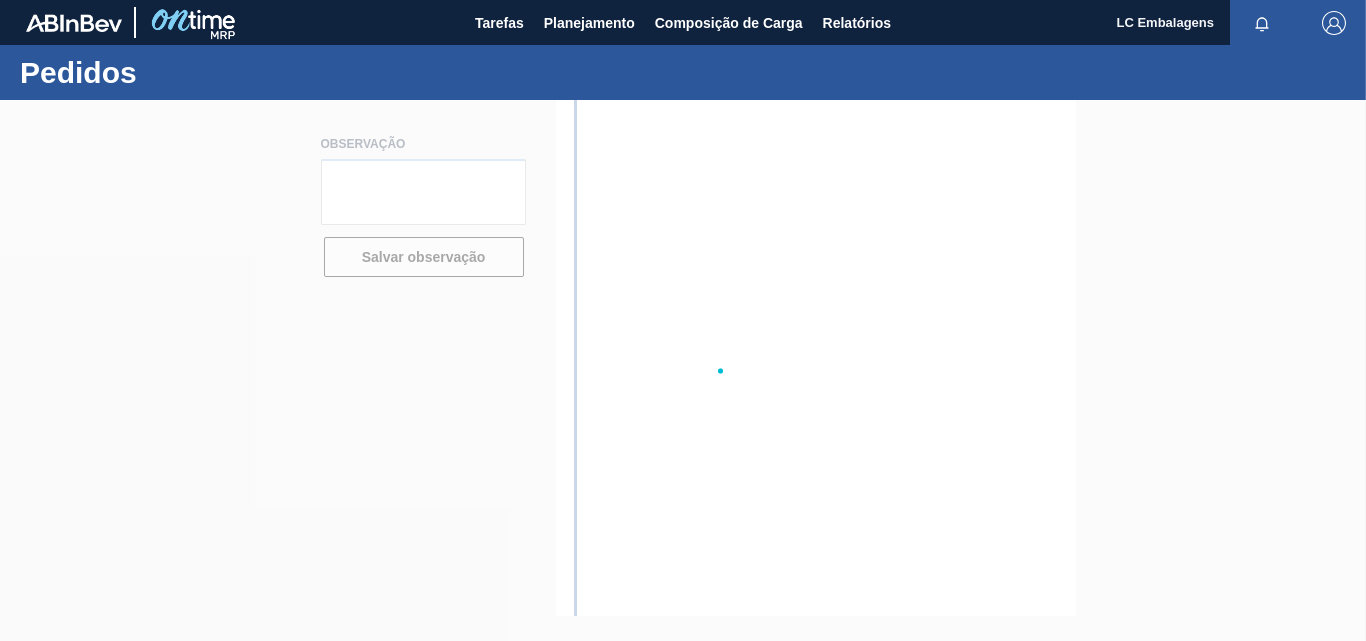 scroll, scrollTop: 0, scrollLeft: 0, axis: both 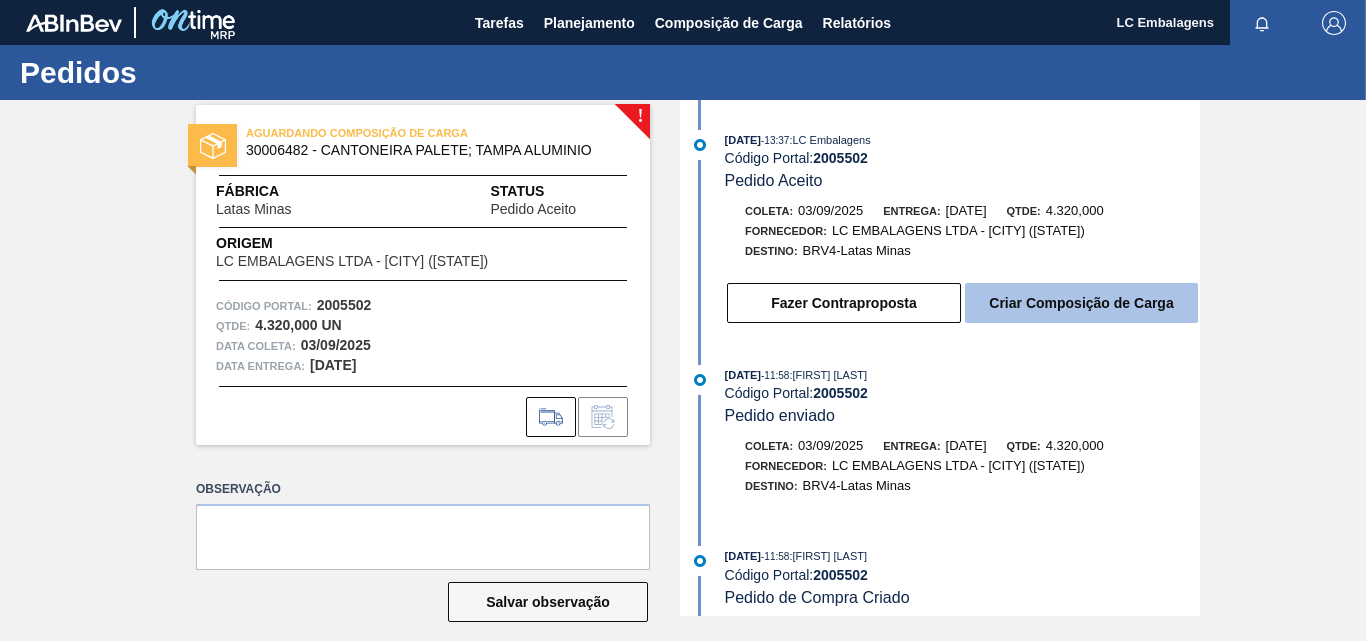 click on "Criar Composição de Carga" at bounding box center (1081, 303) 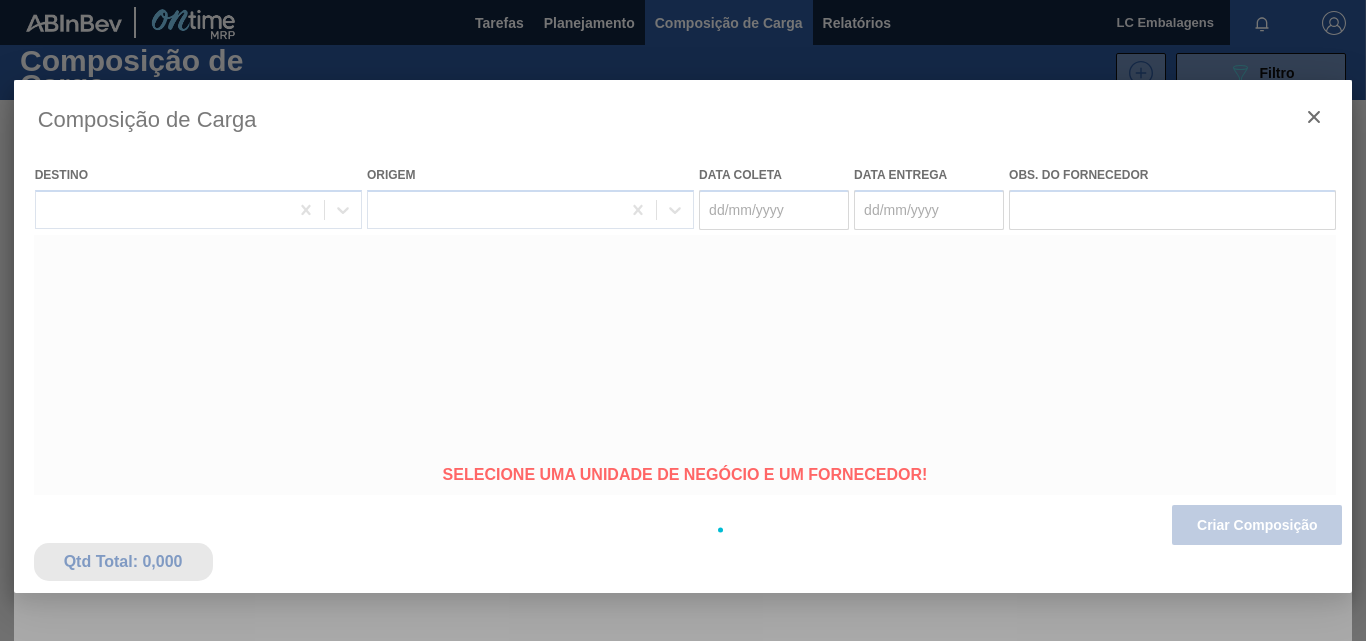 type on "03/09/2025" 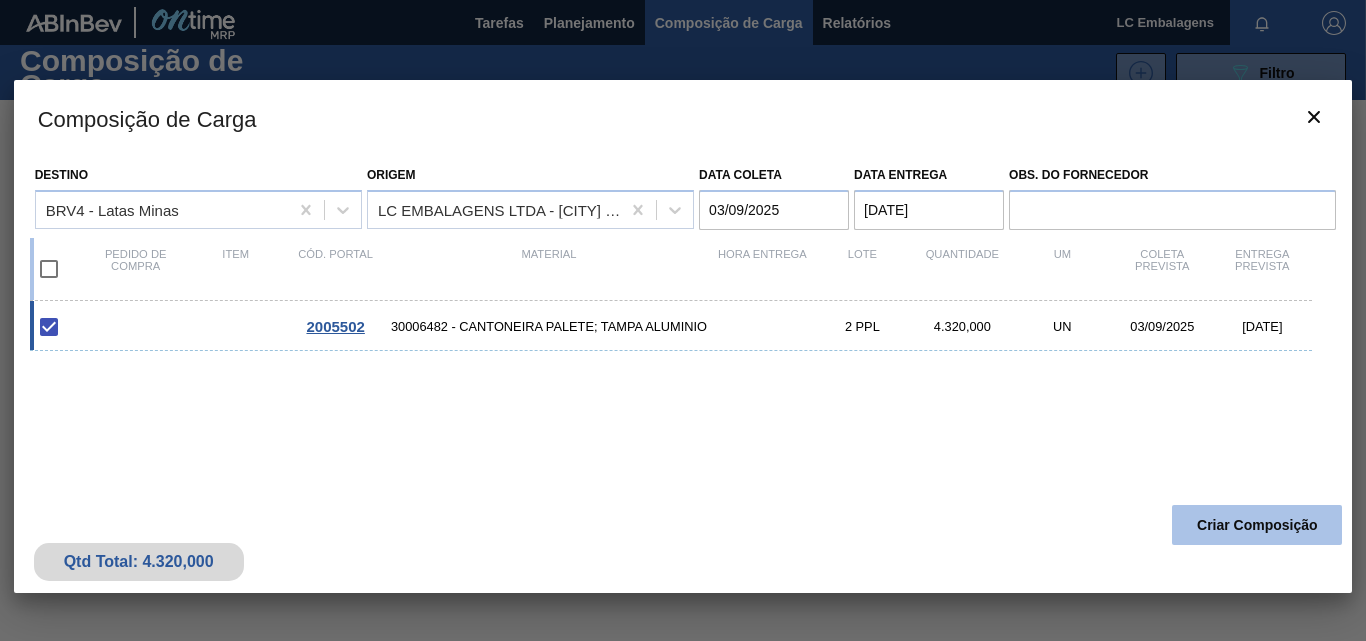 click on "Criar Composição" at bounding box center (1257, 525) 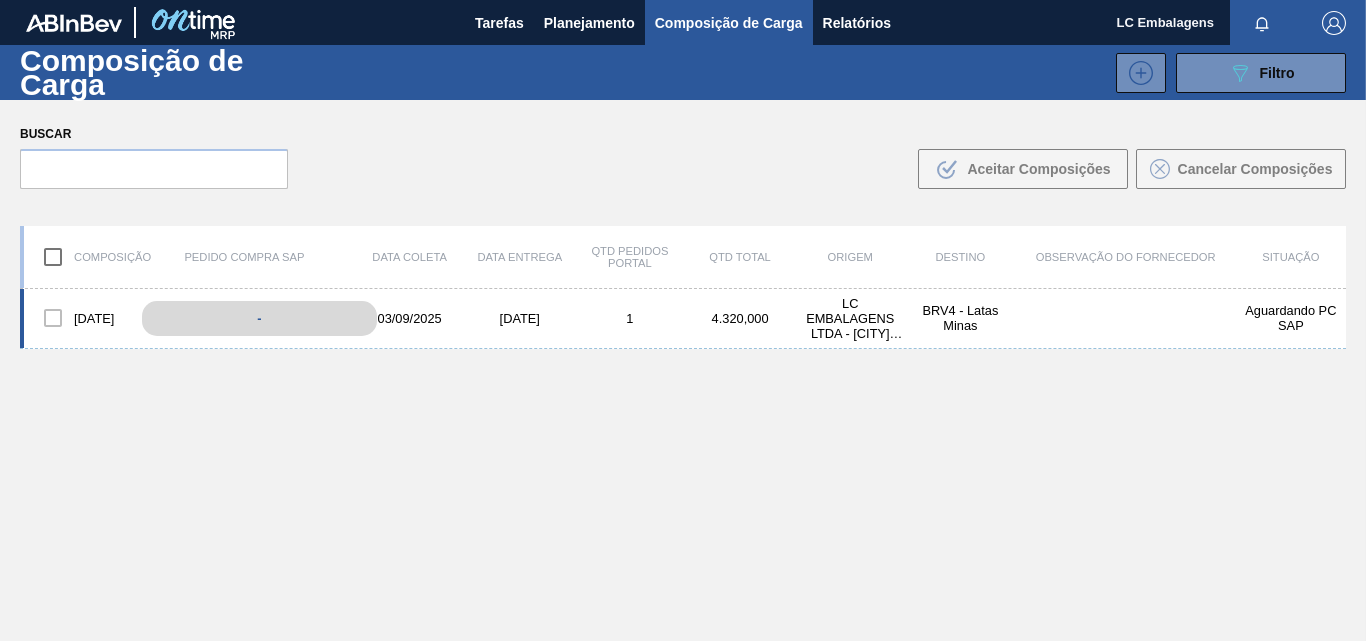 click on "-" at bounding box center [259, 318] 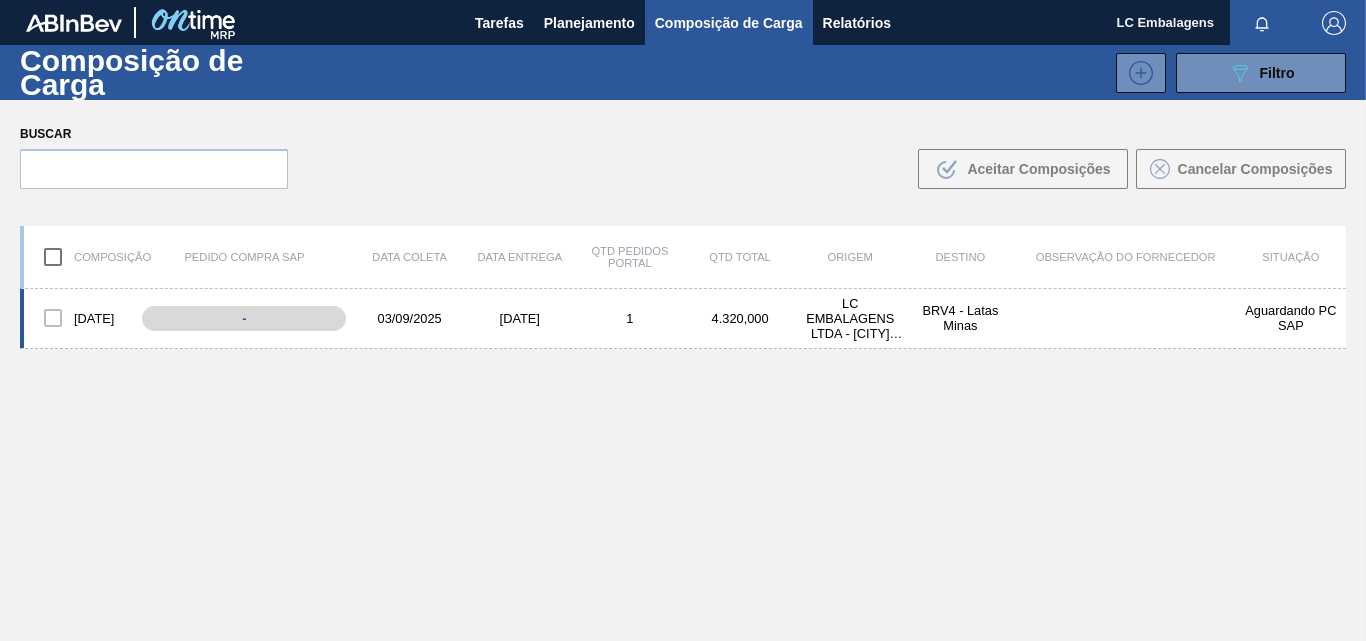 click at bounding box center (53, 318) 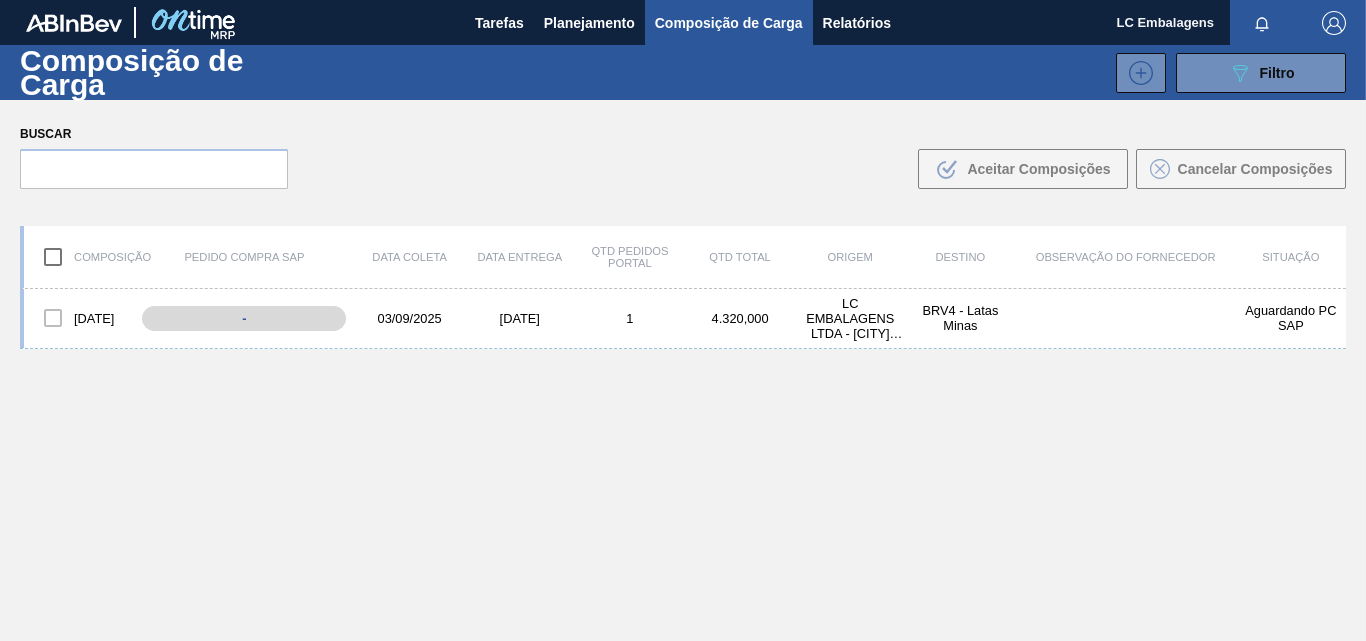 click on "1813956 - 03/09/2025 08/09/2025 1 4.320,000 LC EMBALAGENS LTDA - IRACEMAPOLIS (SP) BRV4 - Latas Minas Aguardando PC SAP" at bounding box center (683, 512) 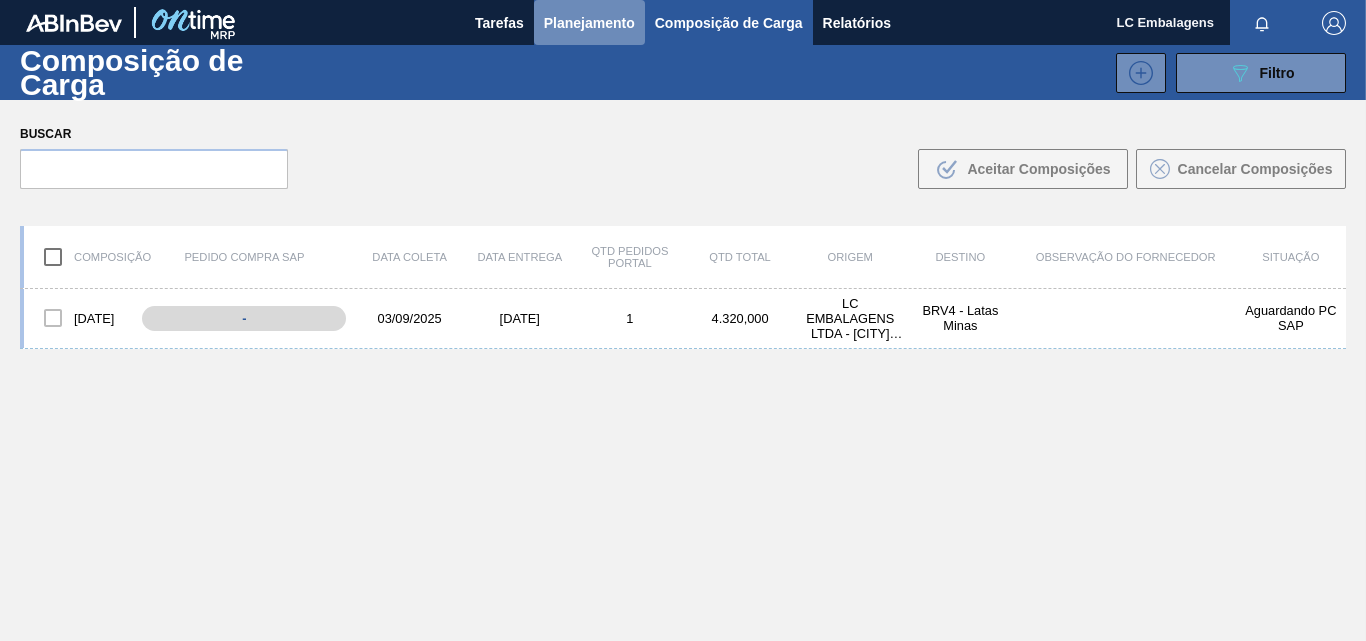 click on "Planejamento" at bounding box center (589, 23) 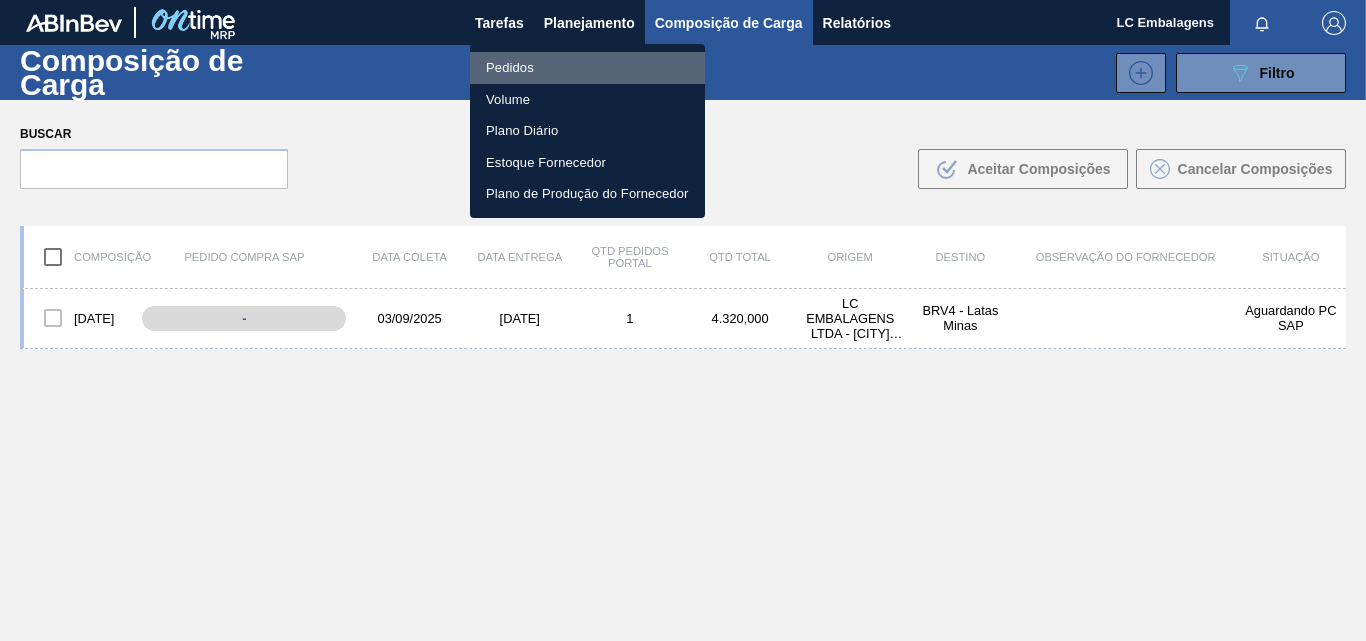 click on "Pedidos" at bounding box center [587, 68] 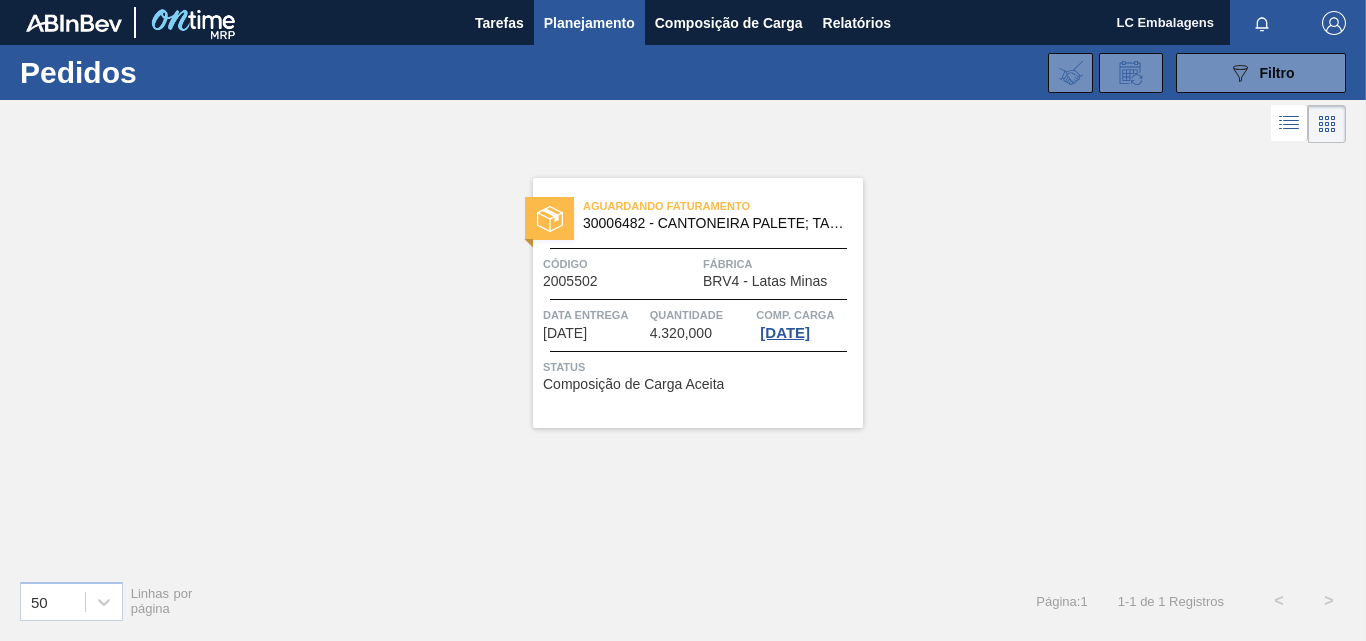 click on "Aguardando Faturamento" at bounding box center (723, 206) 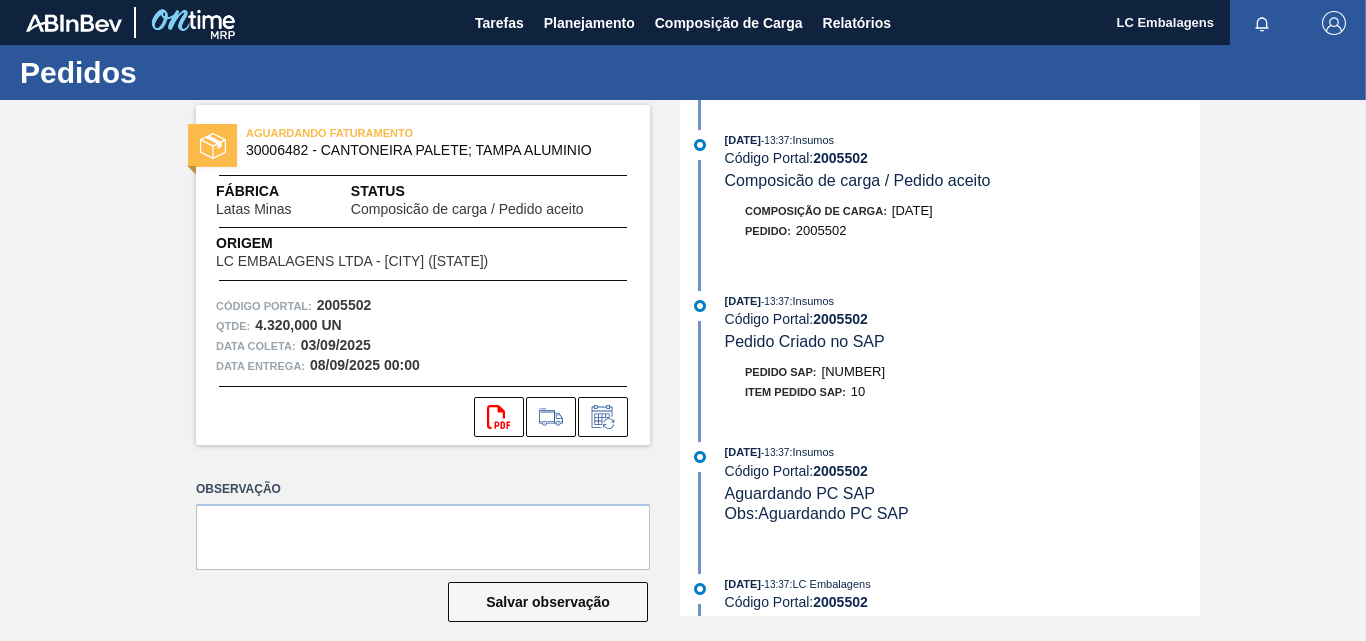 scroll, scrollTop: 500, scrollLeft: 0, axis: vertical 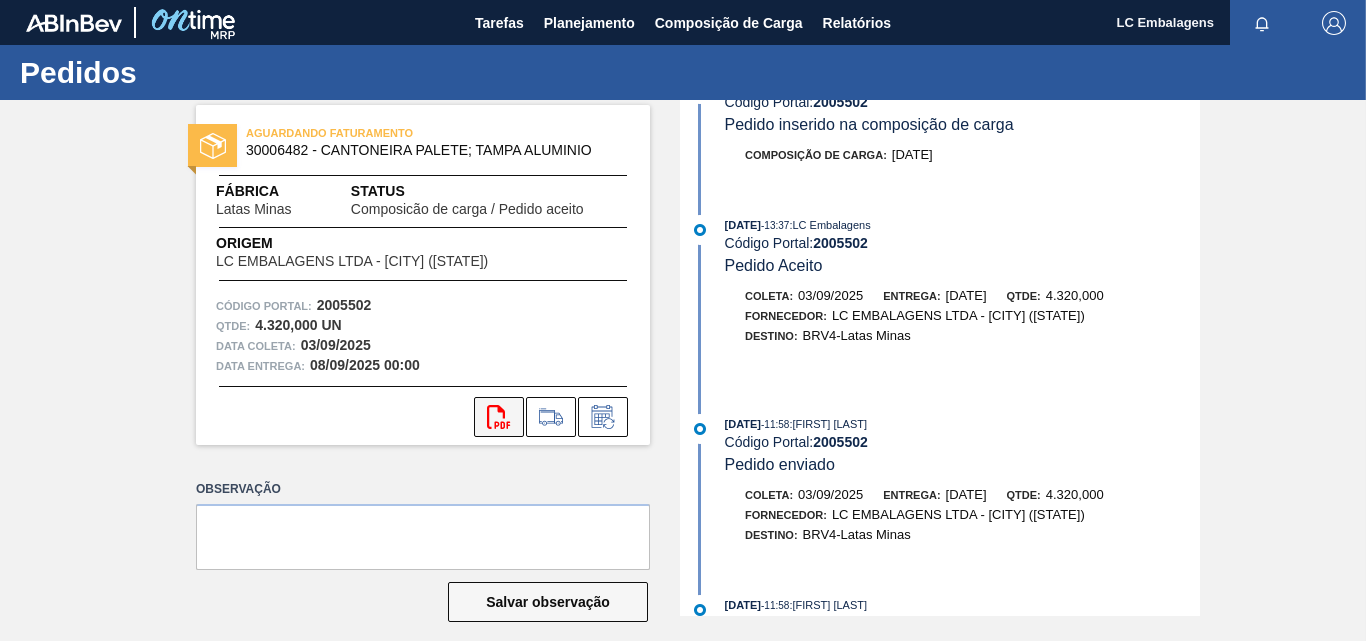 click 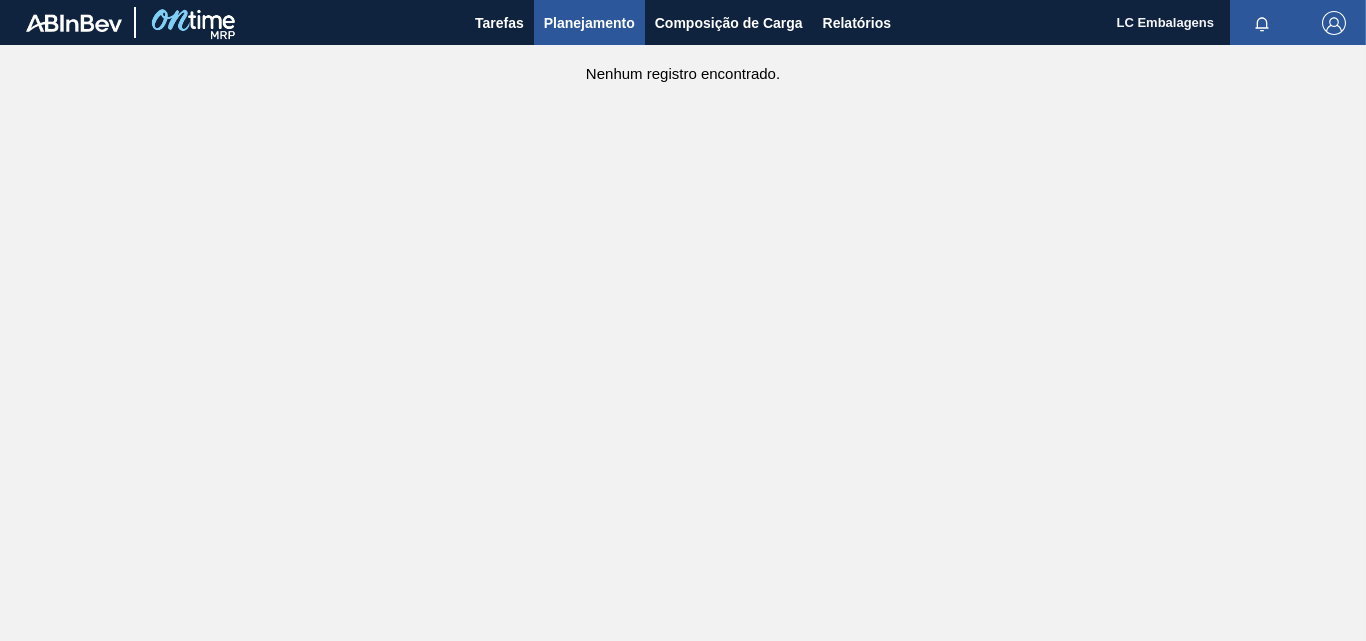 scroll, scrollTop: 0, scrollLeft: 0, axis: both 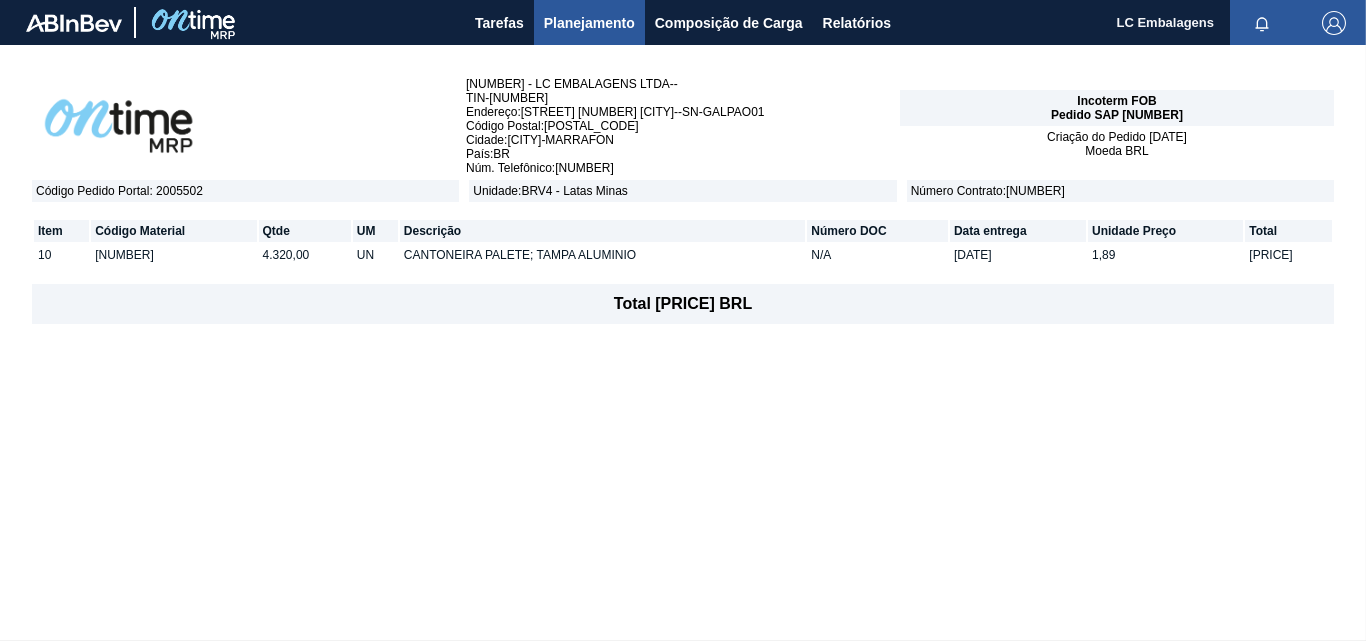 click on "Pedido SAP   5800343785" at bounding box center [1117, 115] 